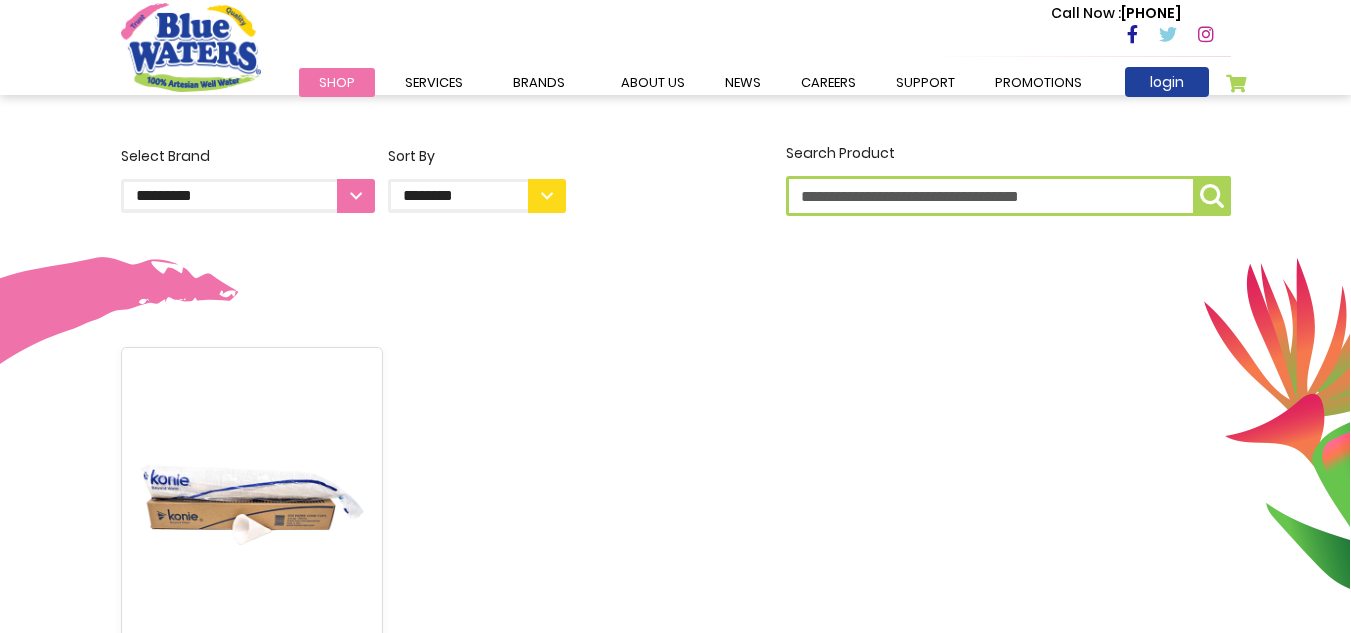 scroll, scrollTop: 500, scrollLeft: 0, axis: vertical 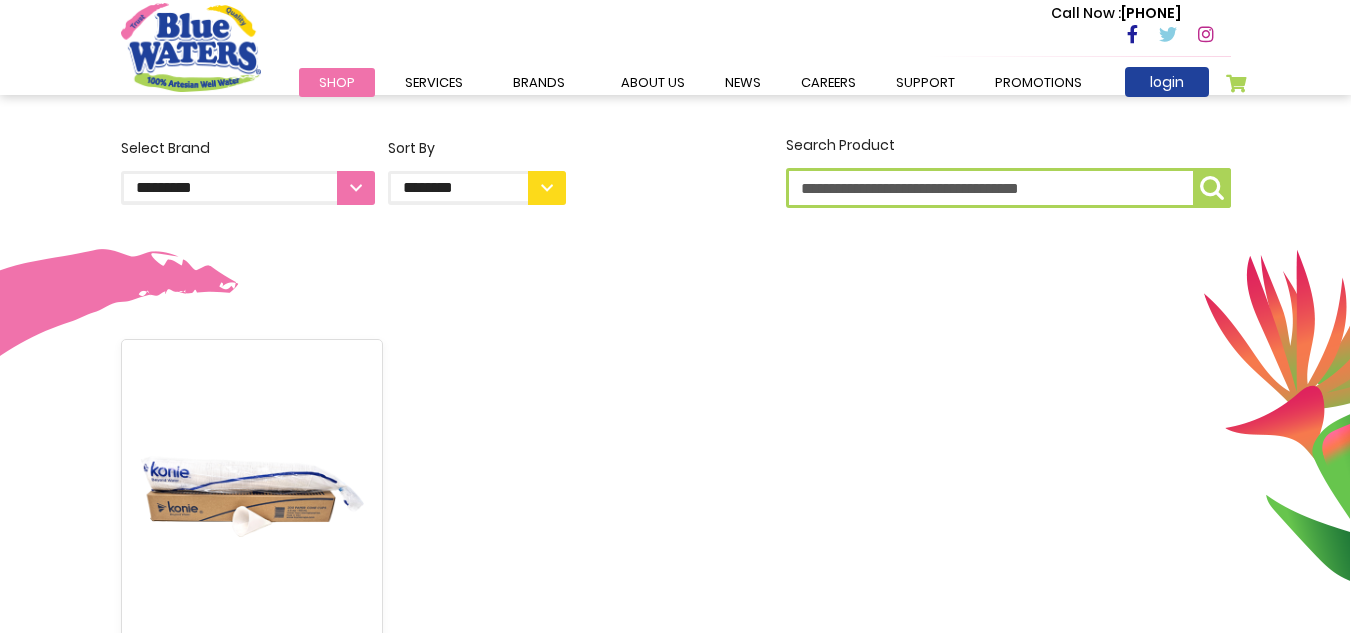click on "Search Product" at bounding box center (1008, 188) 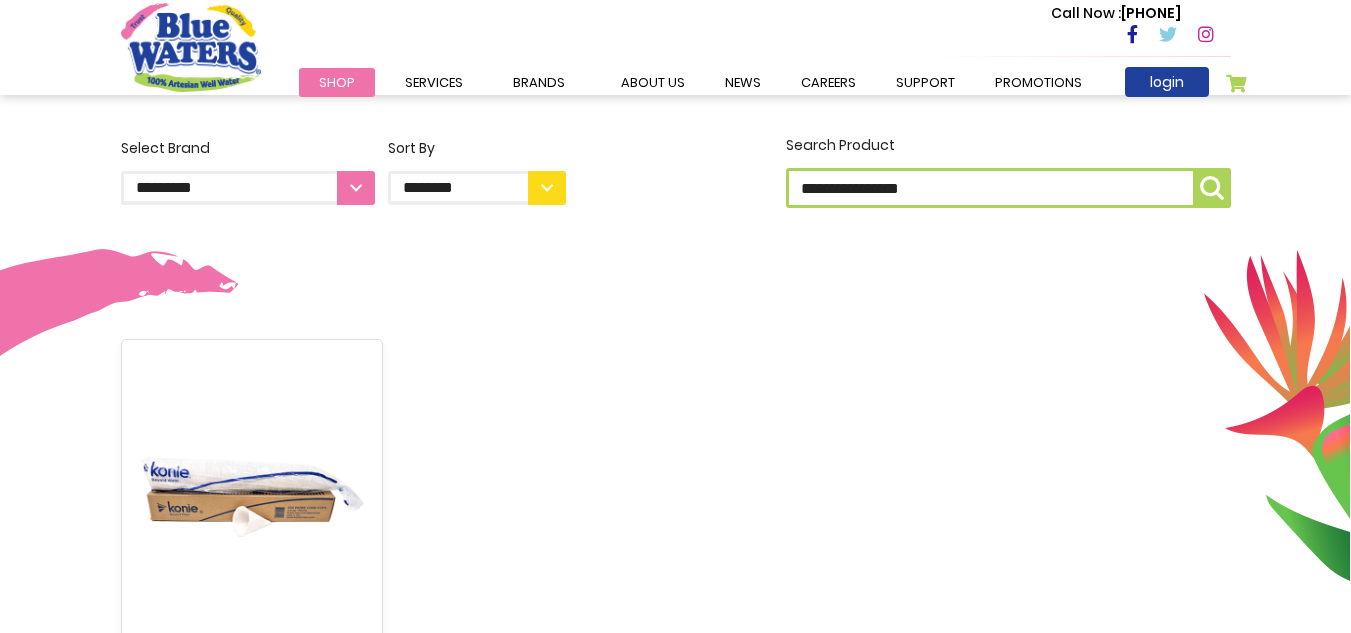 type on "**********" 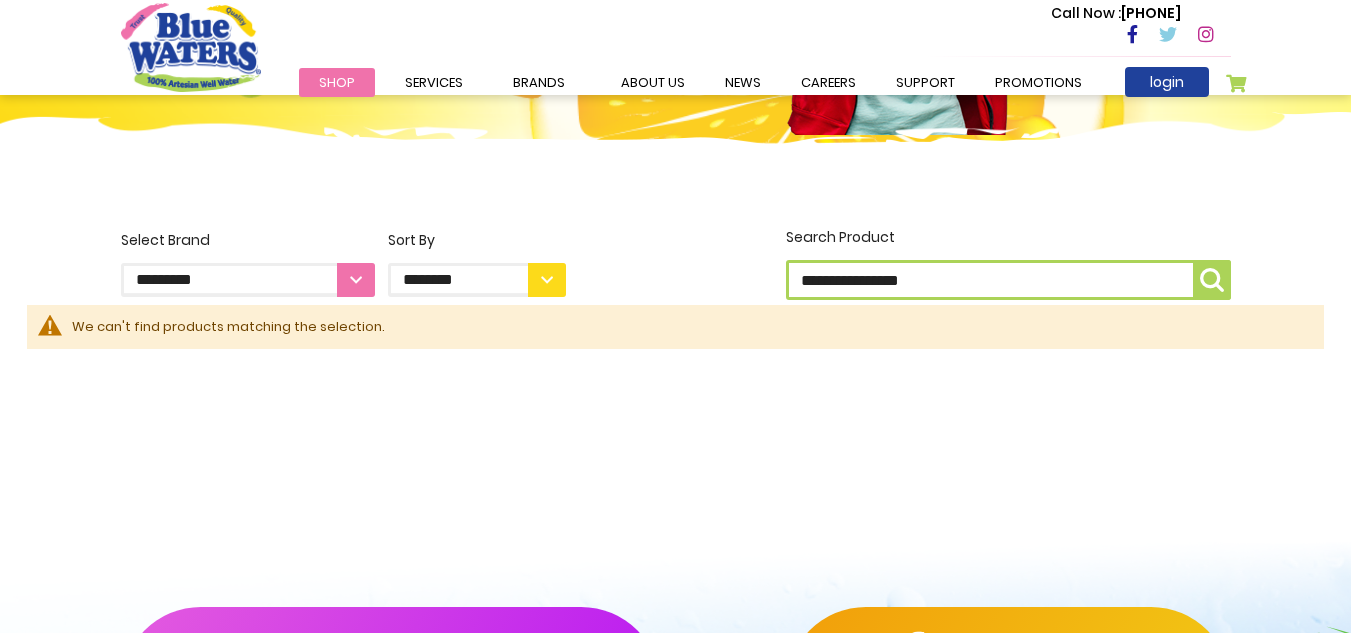 scroll, scrollTop: 400, scrollLeft: 0, axis: vertical 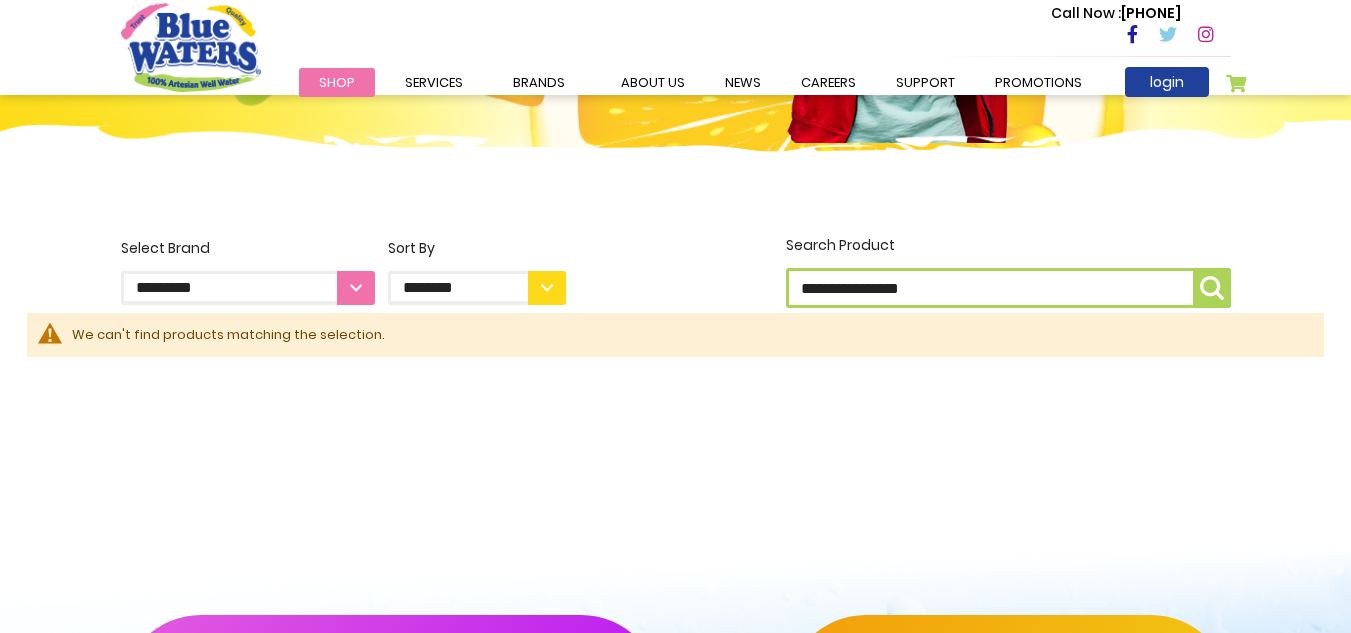 drag, startPoint x: 935, startPoint y: 280, endPoint x: 840, endPoint y: 283, distance: 95.047356 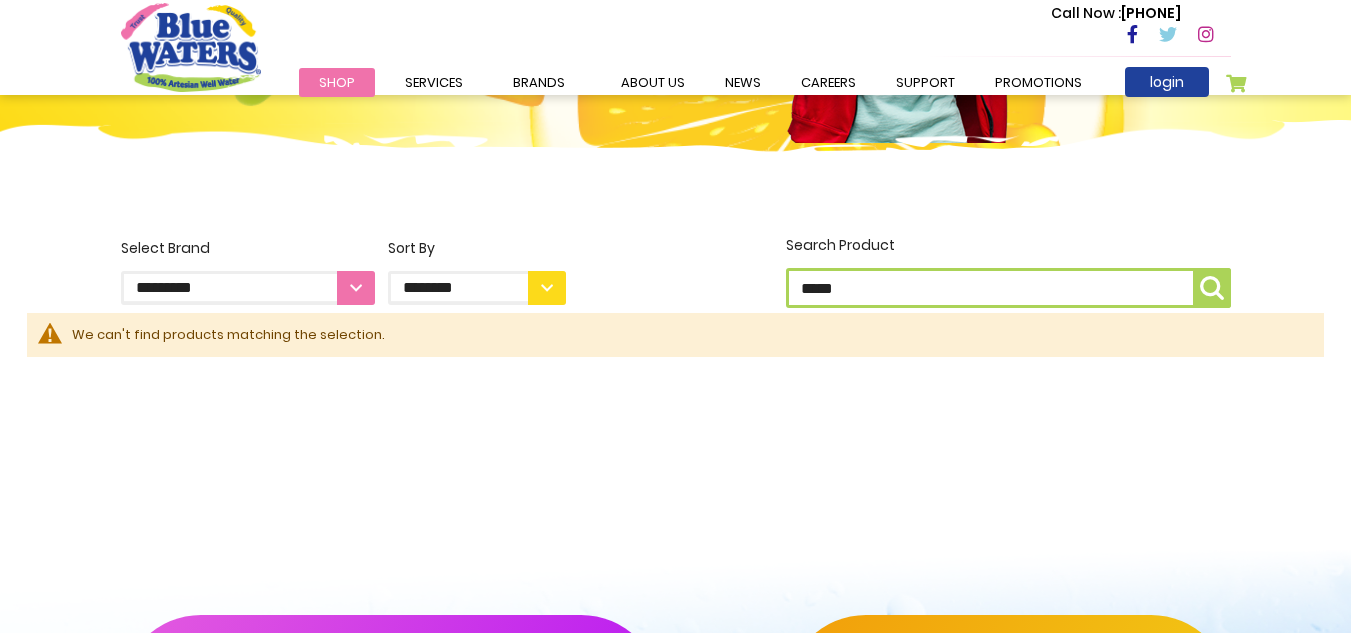 type on "*****" 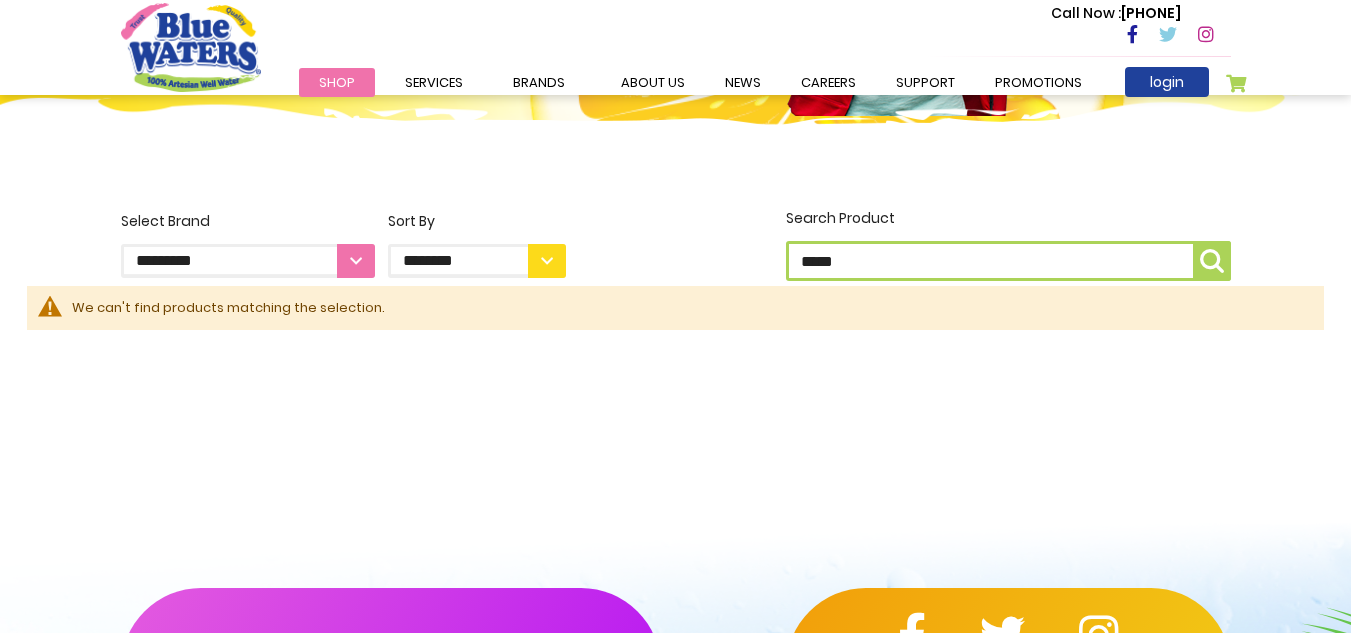 scroll, scrollTop: 400, scrollLeft: 0, axis: vertical 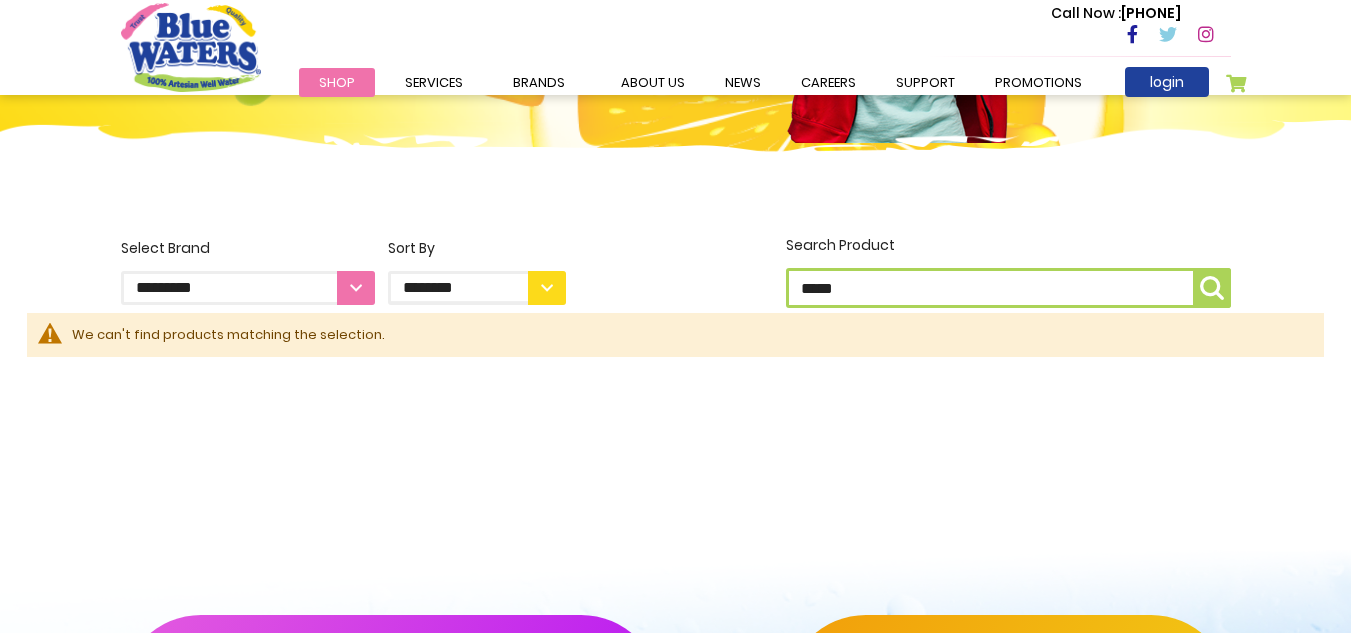 click on "**********" at bounding box center [248, 288] 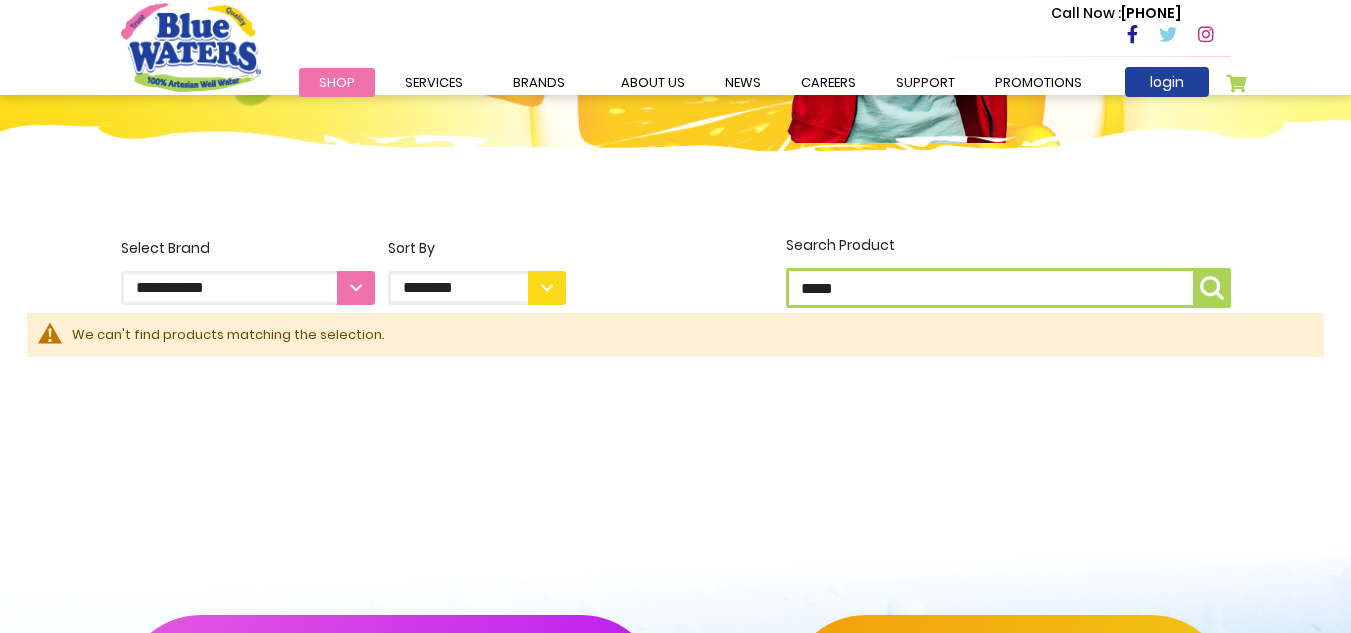 click on "**********" at bounding box center (248, 288) 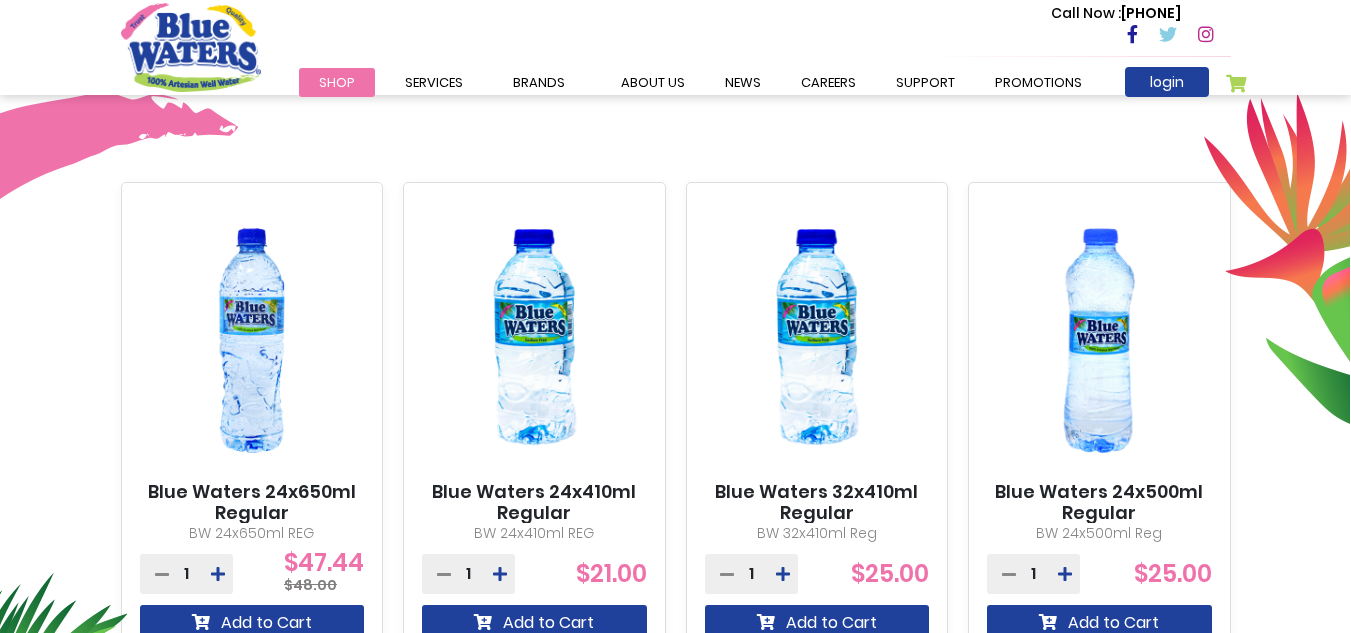 scroll, scrollTop: 300, scrollLeft: 0, axis: vertical 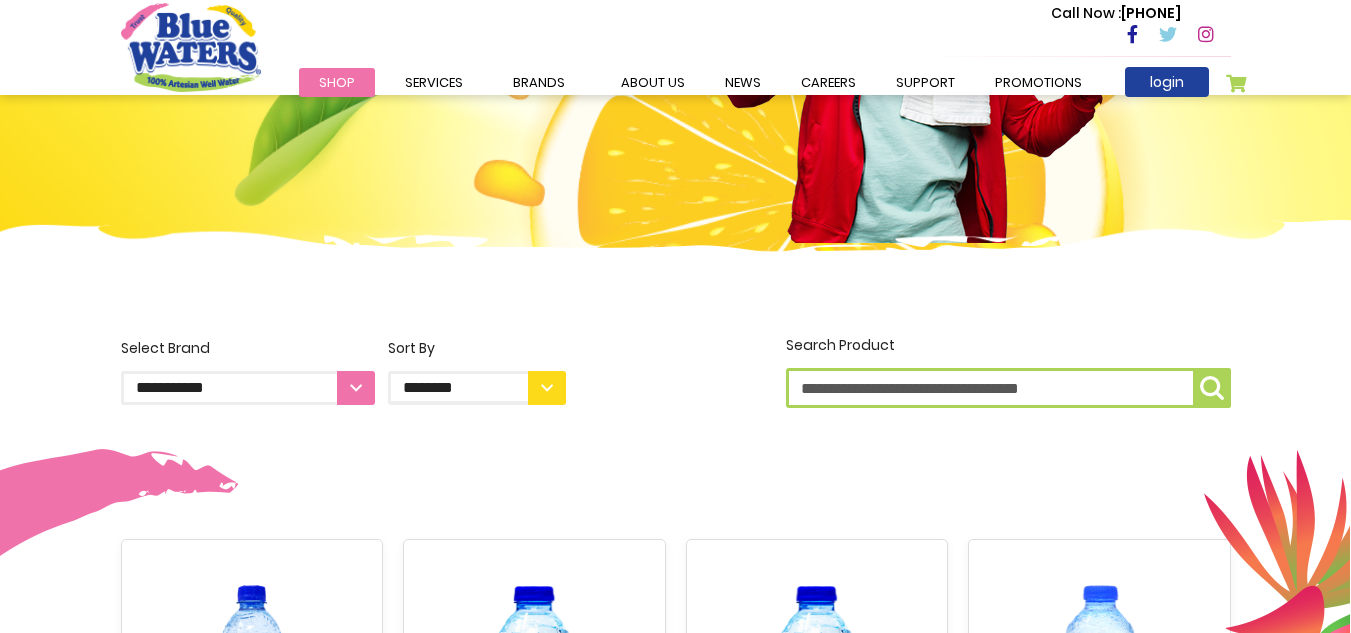 click on "**********" at bounding box center (248, 388) 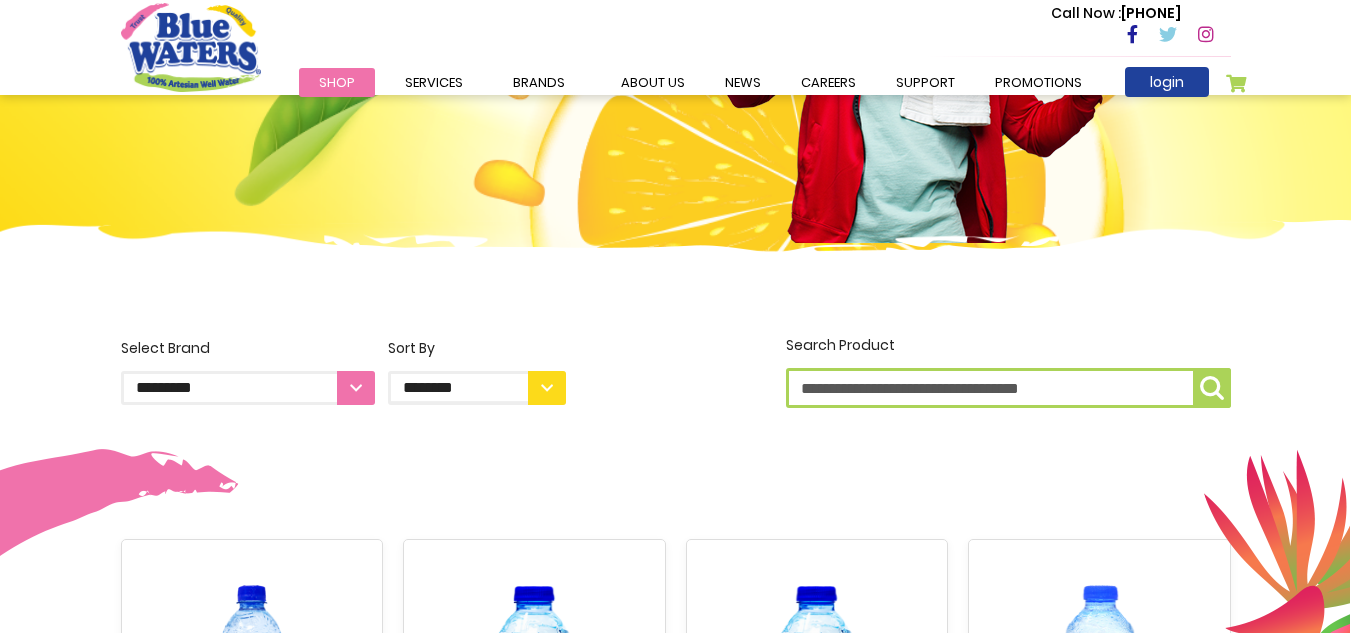 click on "**********" at bounding box center (248, 388) 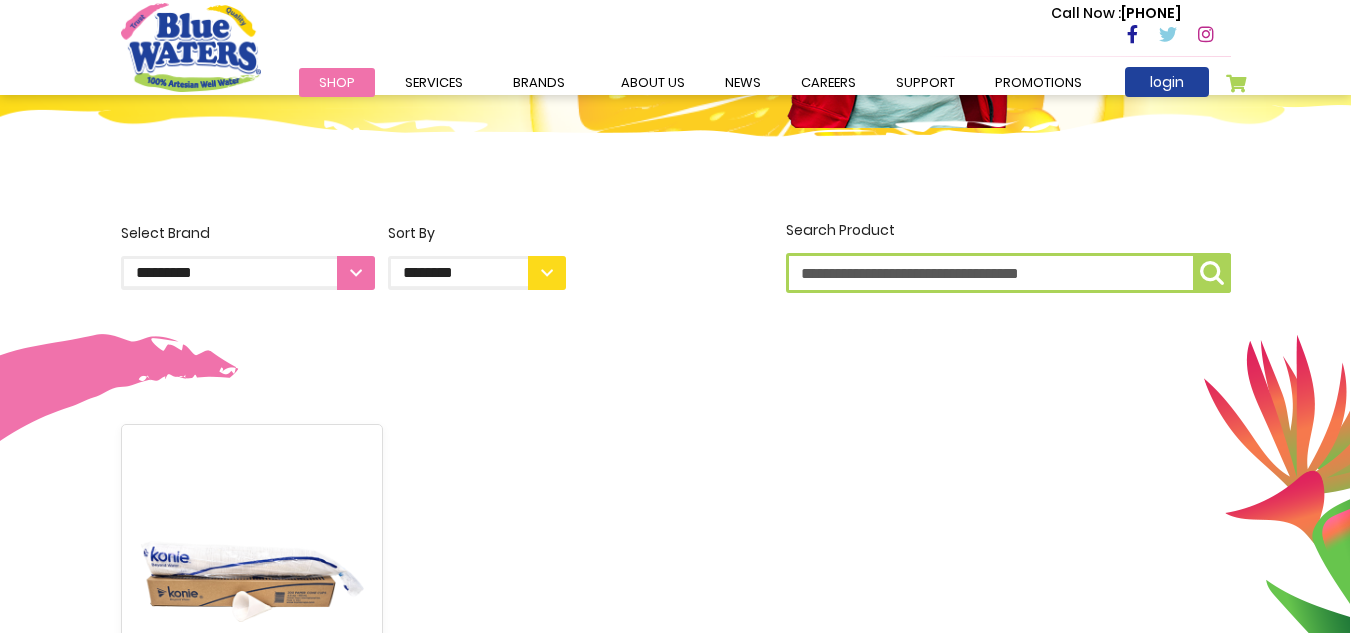 scroll, scrollTop: 402, scrollLeft: 0, axis: vertical 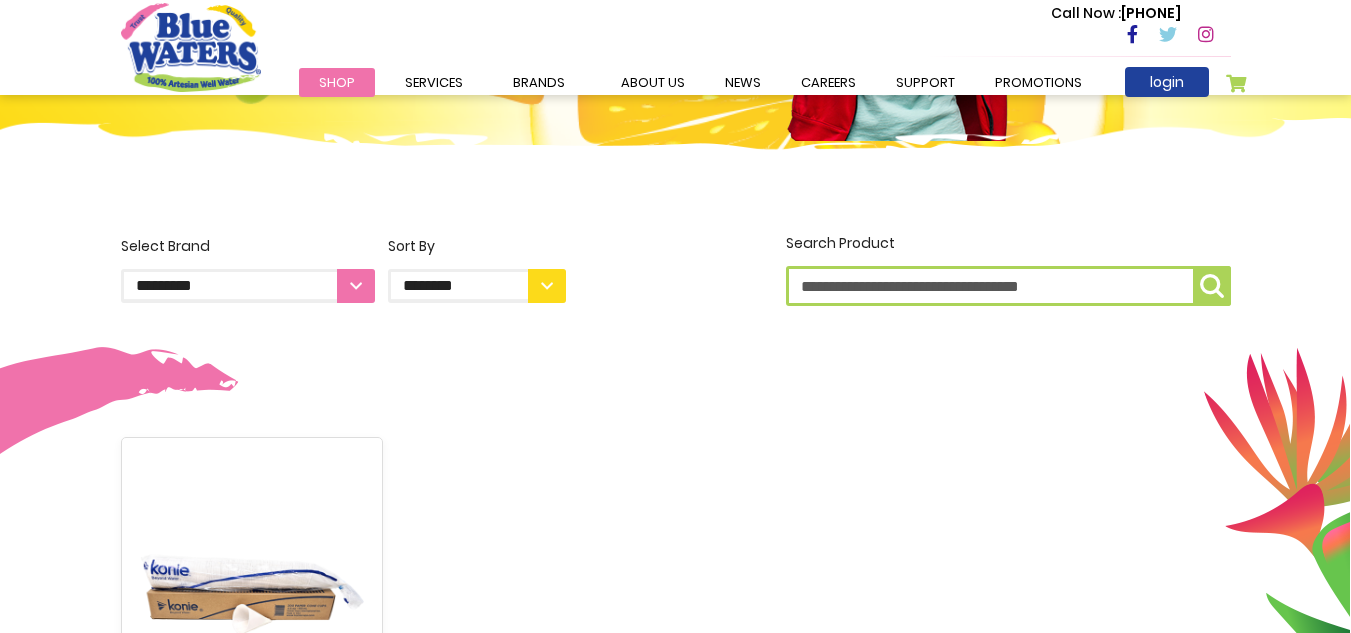 click on "Search Product" at bounding box center [1008, 286] 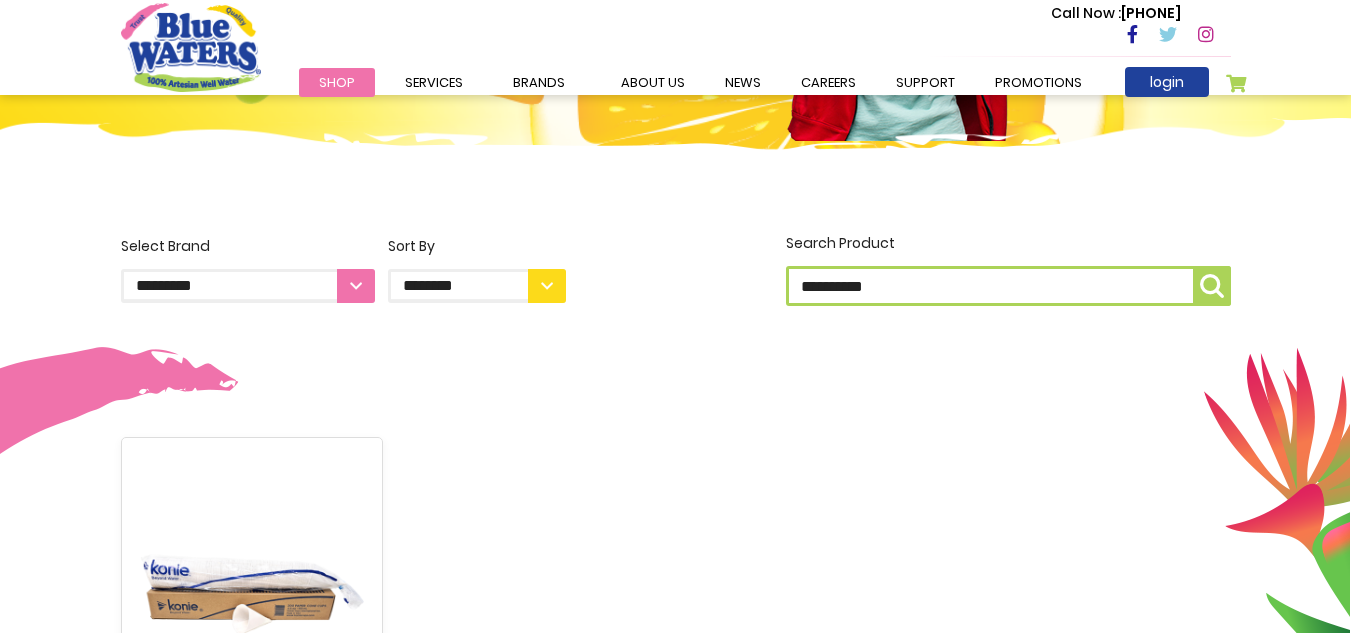 type on "*********" 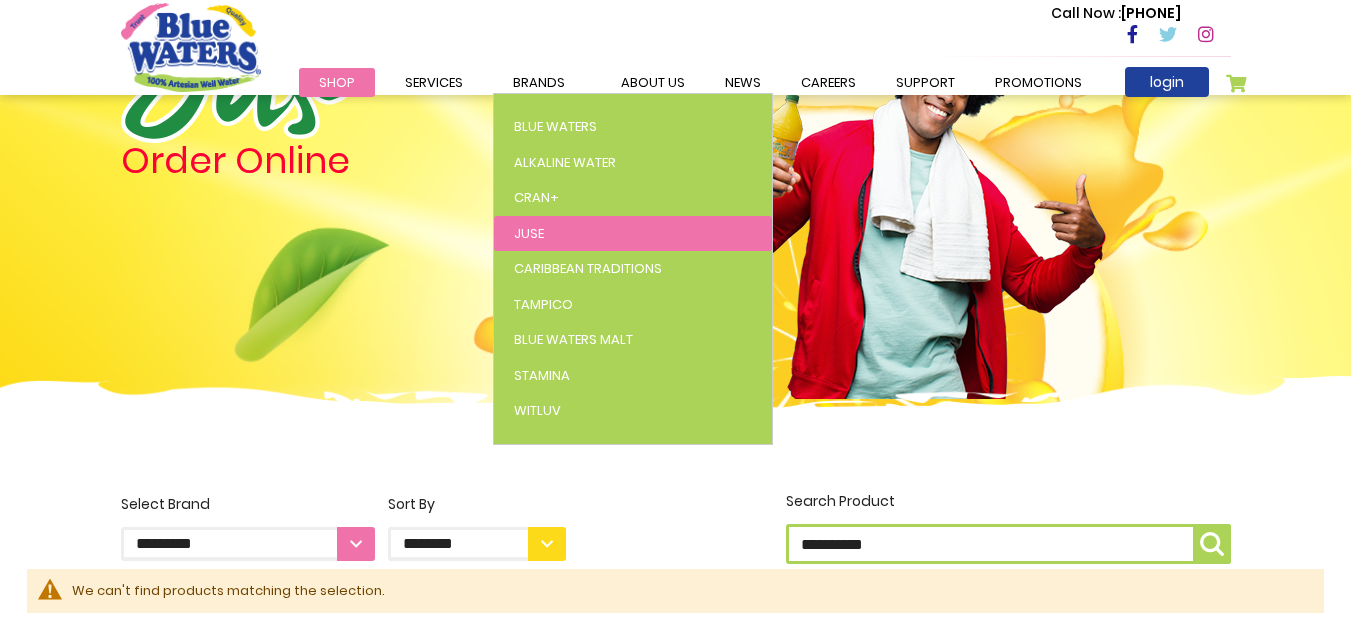 scroll, scrollTop: 100, scrollLeft: 0, axis: vertical 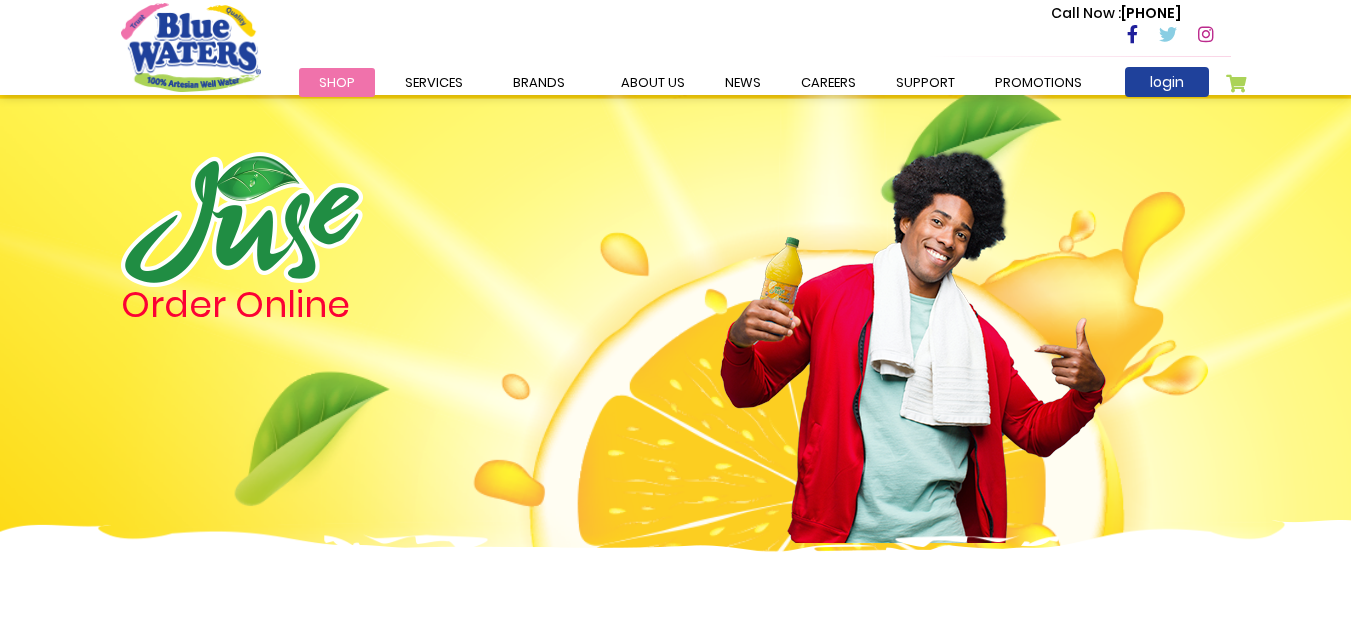 select on "**********" 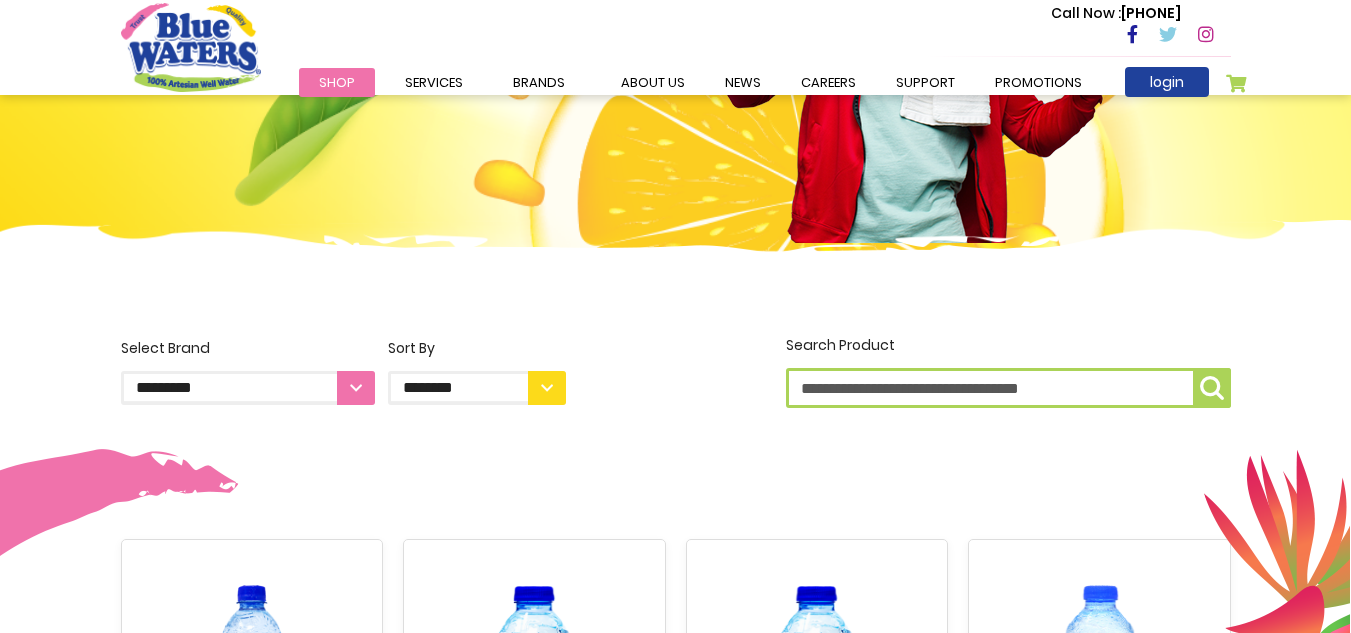 scroll, scrollTop: 300, scrollLeft: 0, axis: vertical 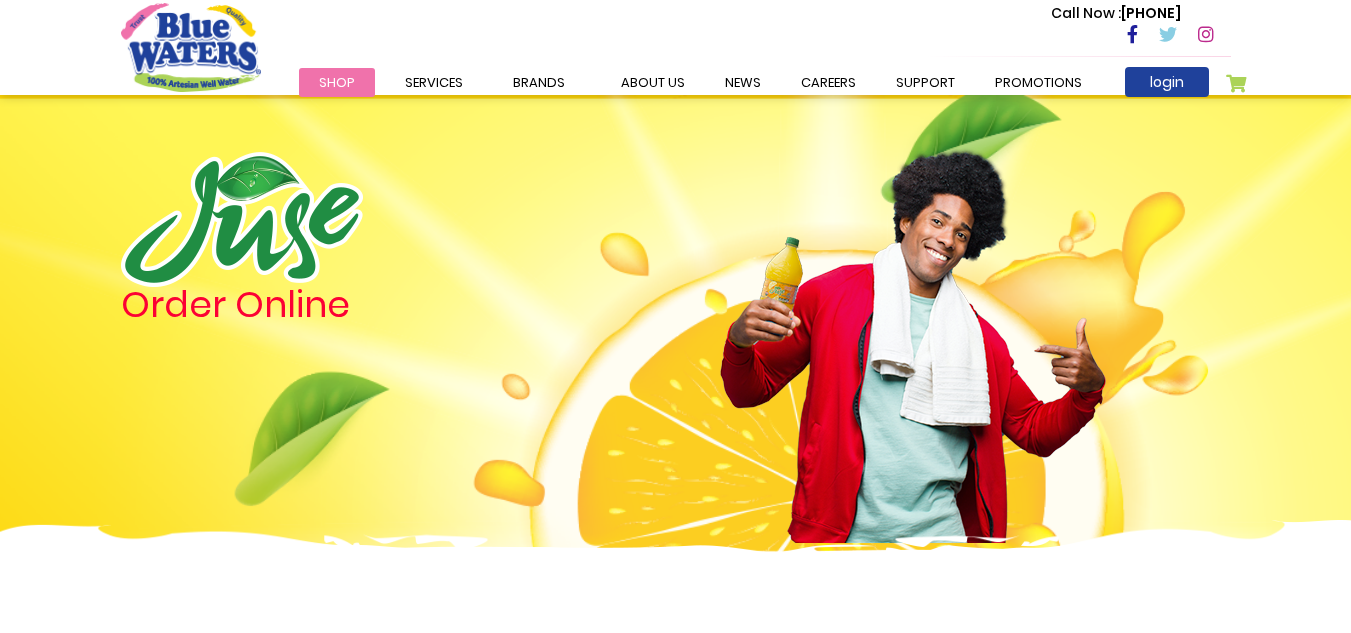 select on "**********" 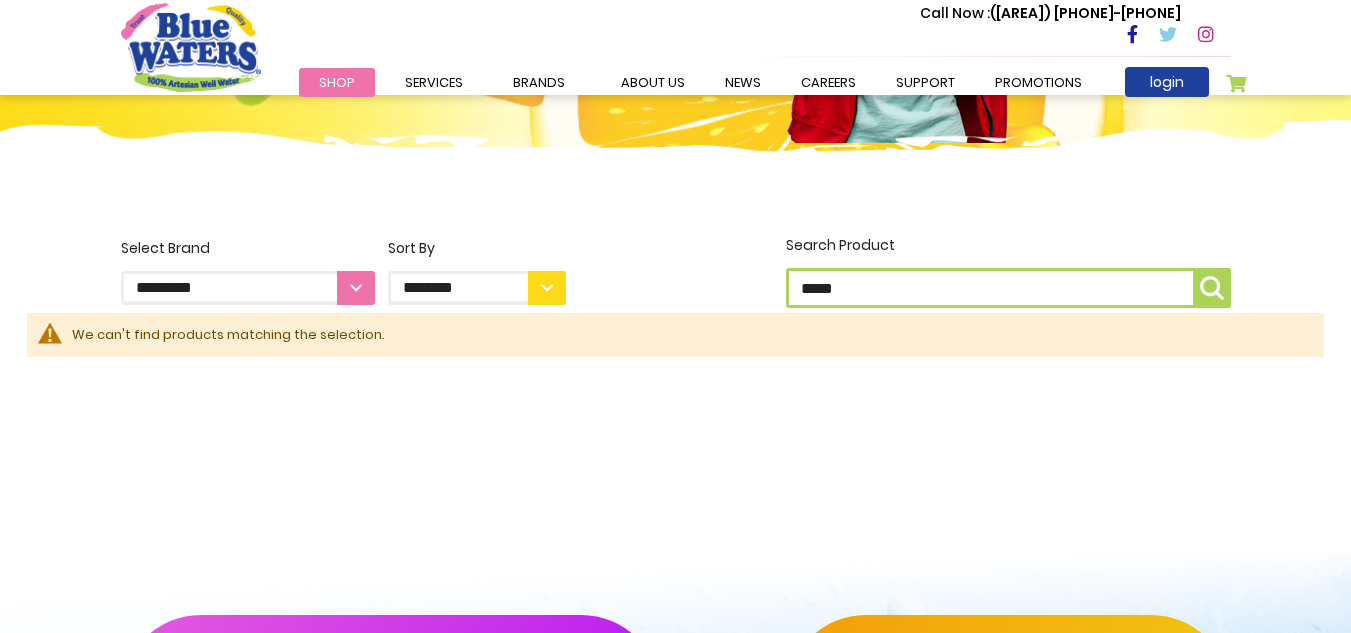 scroll, scrollTop: 400, scrollLeft: 0, axis: vertical 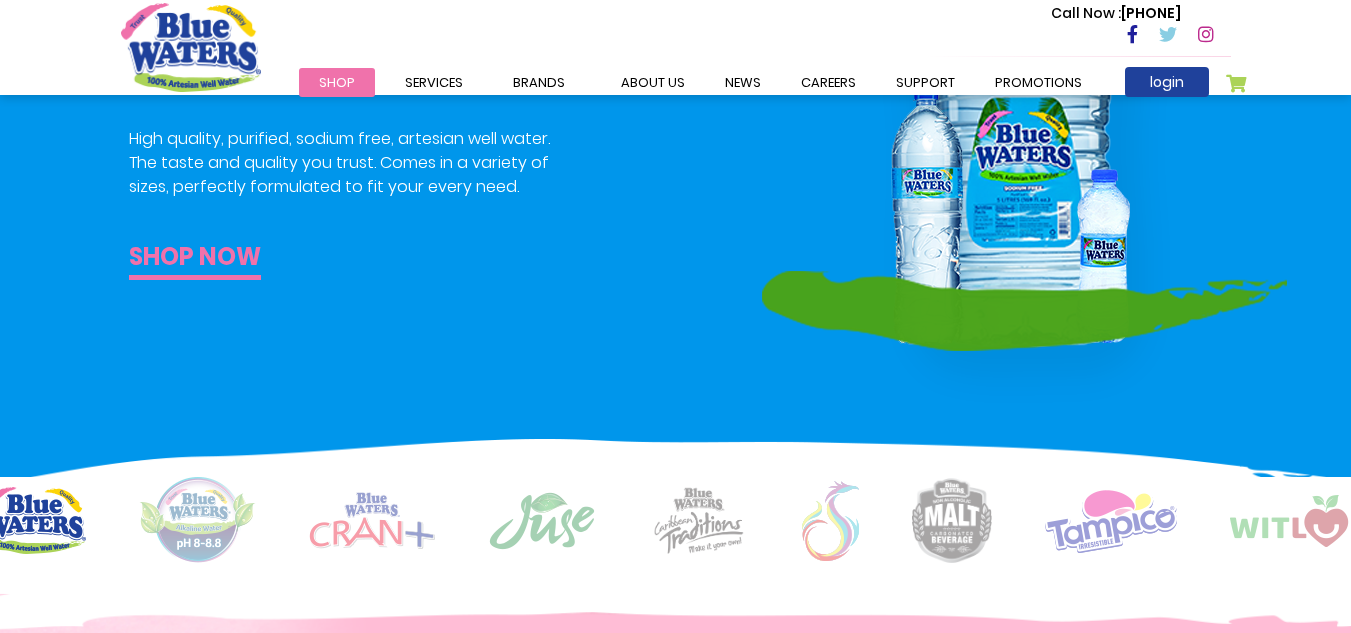 click on "Shop now" at bounding box center (195, 259) 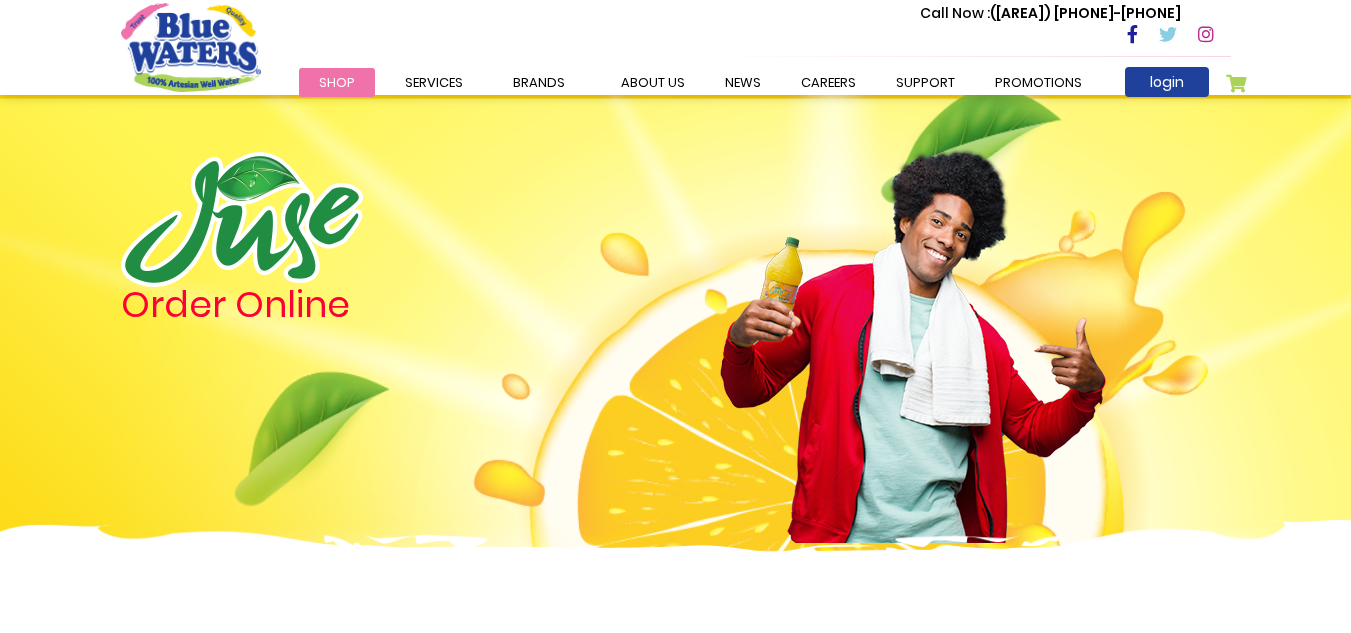 scroll, scrollTop: 0, scrollLeft: 0, axis: both 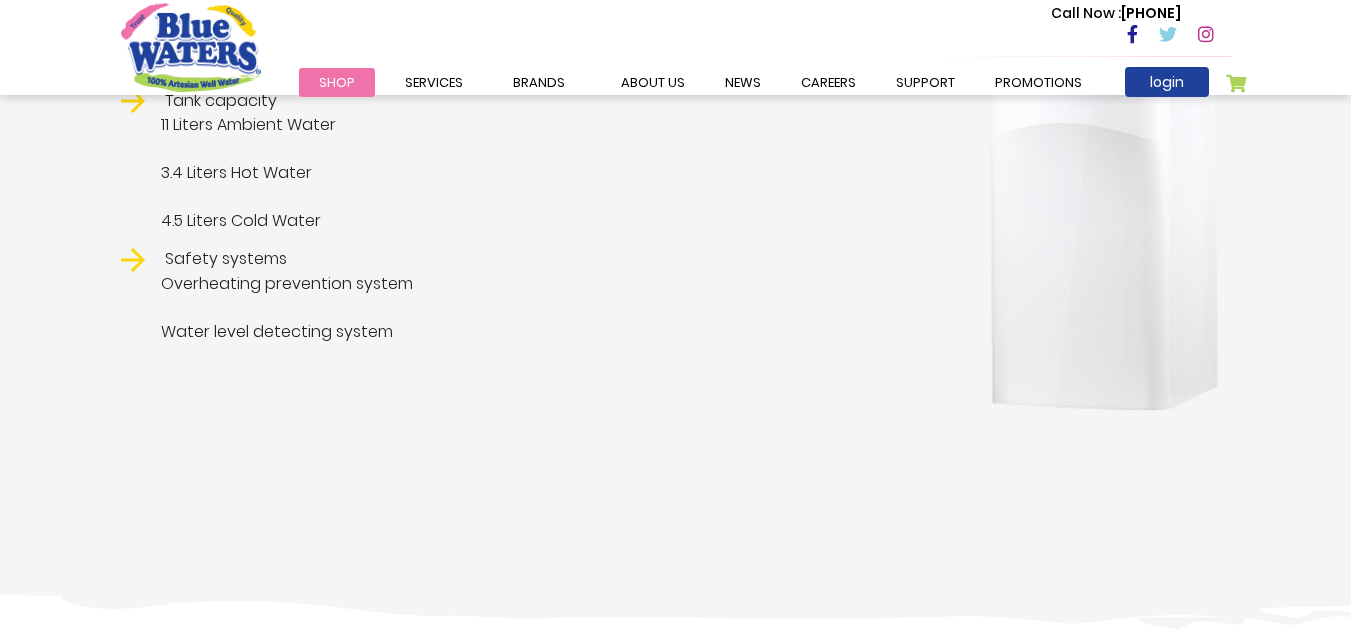 click at bounding box center [1103, 68] 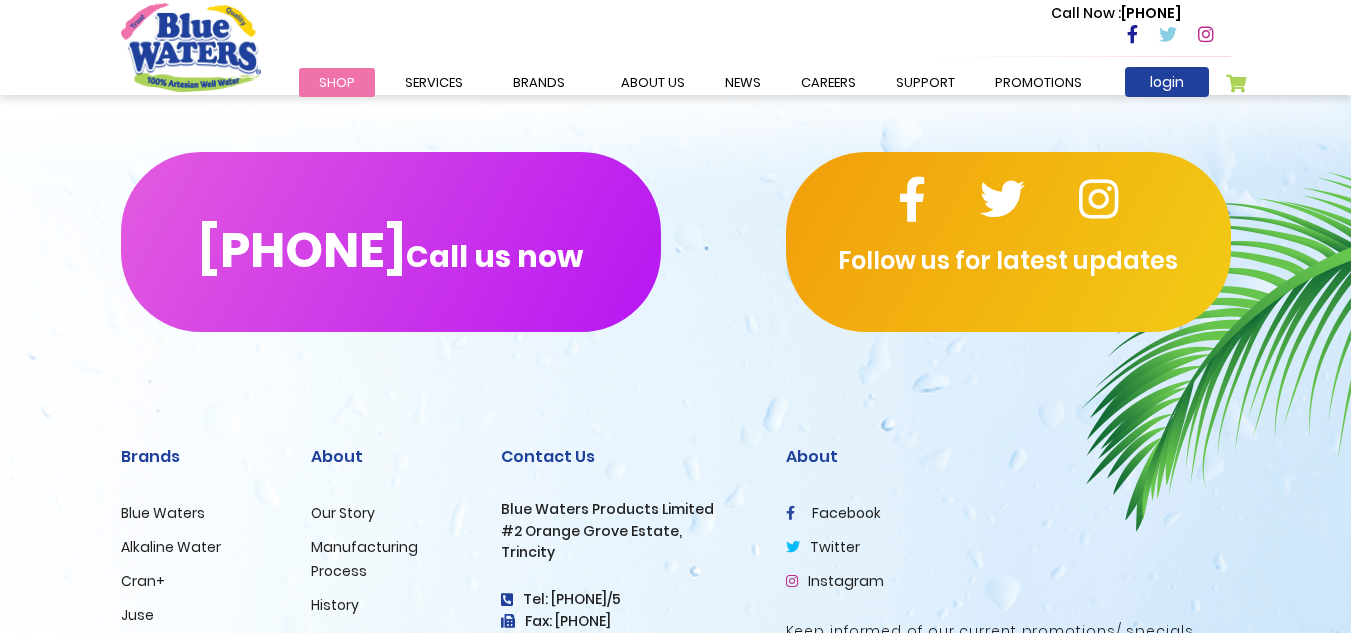 scroll, scrollTop: 4470, scrollLeft: 0, axis: vertical 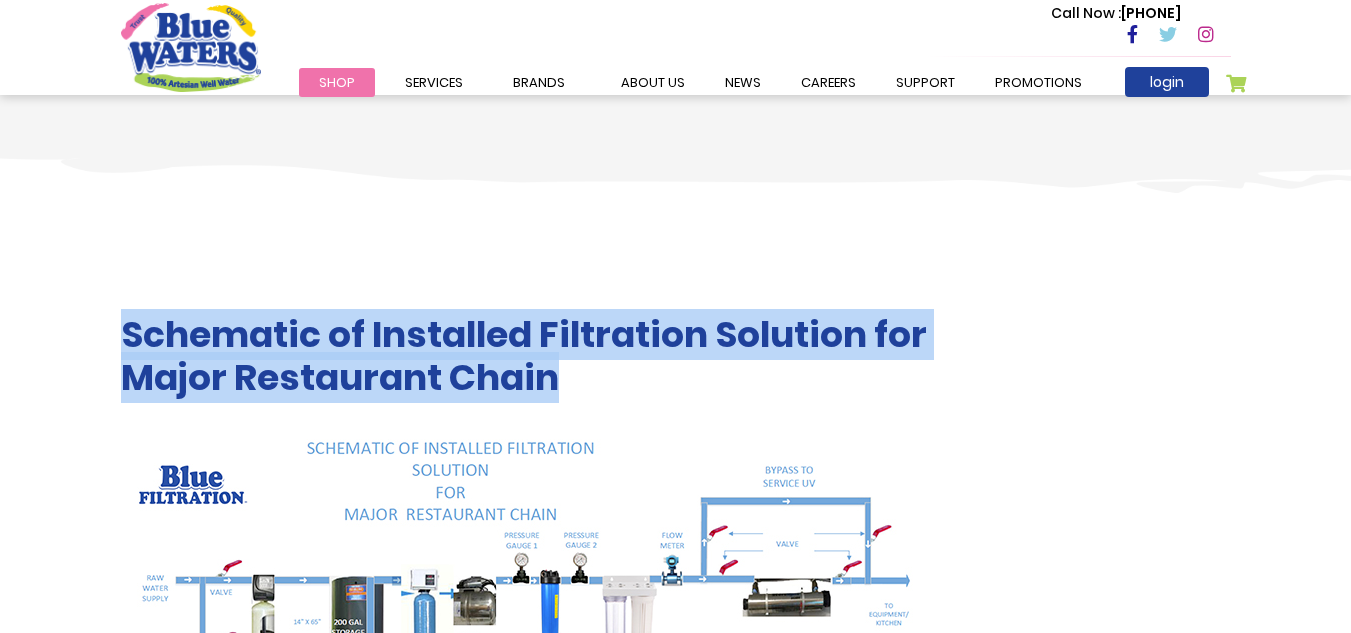 drag, startPoint x: 123, startPoint y: 333, endPoint x: 572, endPoint y: 370, distance: 450.5219 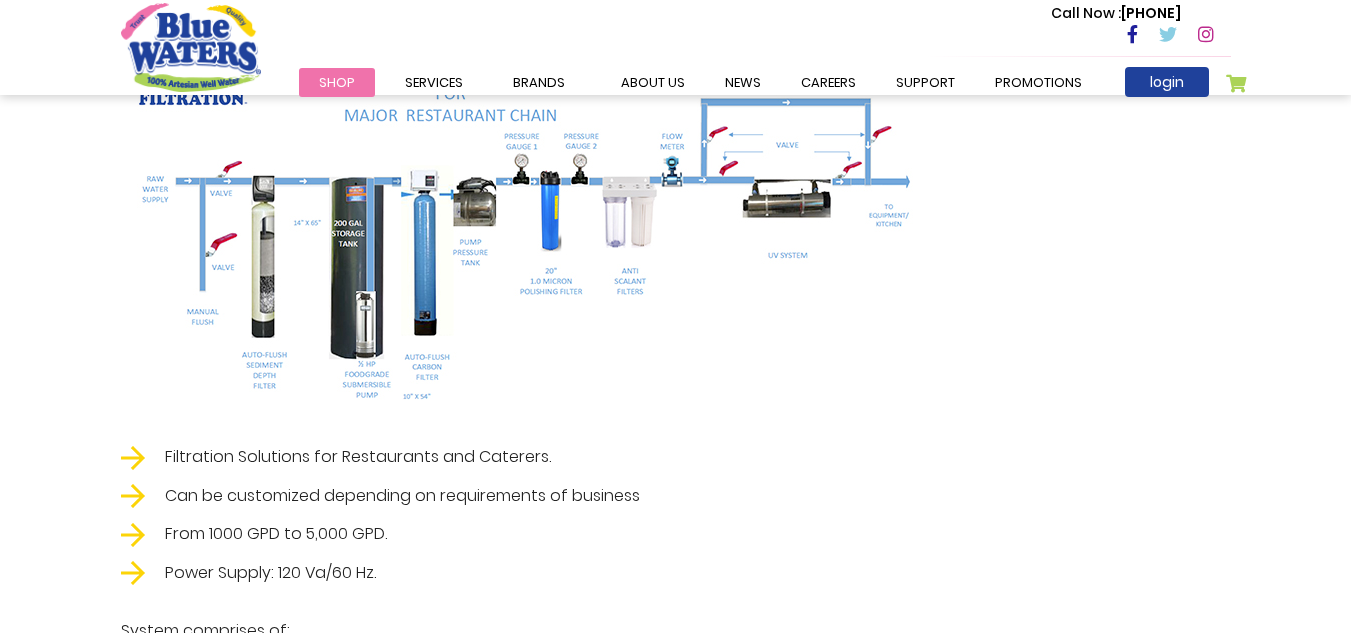 scroll, scrollTop: 3470, scrollLeft: 0, axis: vertical 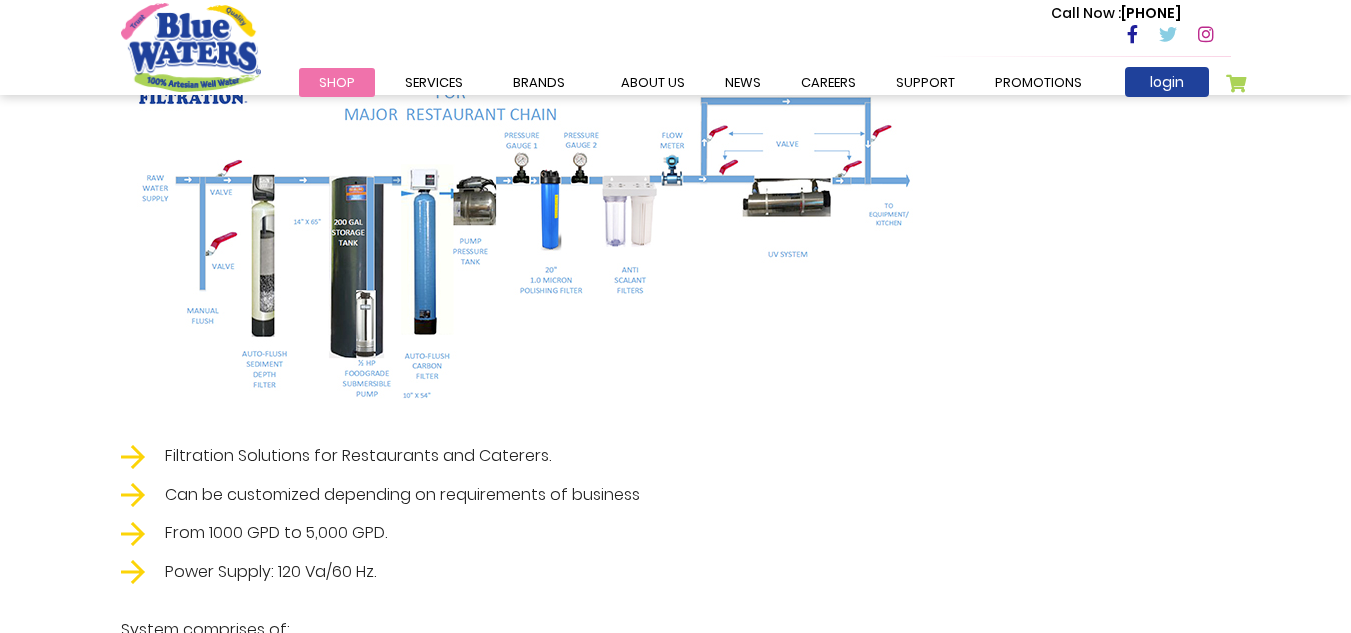 drag, startPoint x: 112, startPoint y: 451, endPoint x: 406, endPoint y: 580, distance: 321.05606 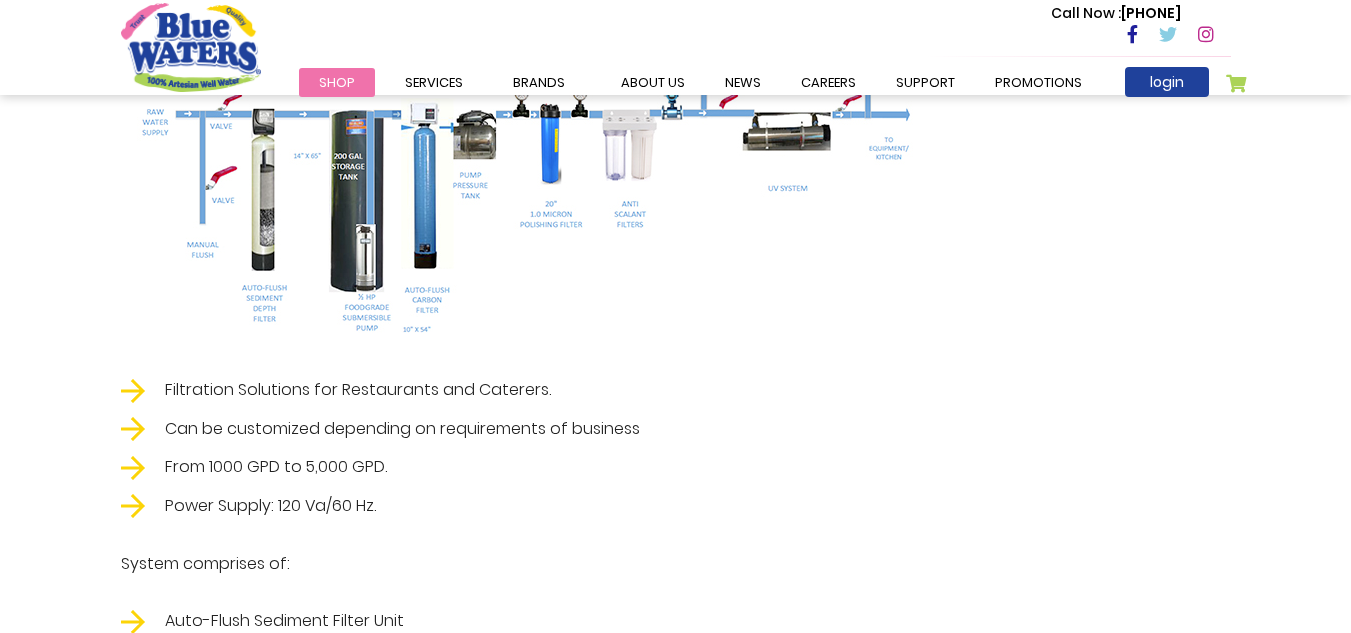 scroll, scrollTop: 3570, scrollLeft: 0, axis: vertical 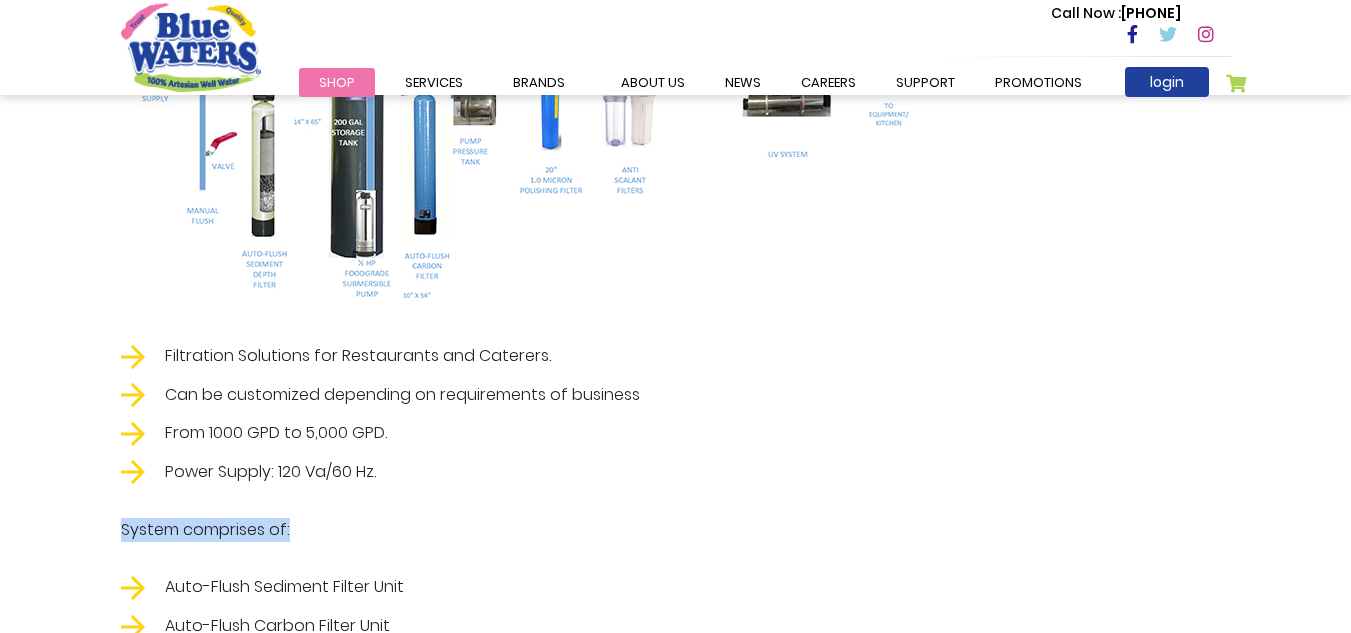 drag, startPoint x: 117, startPoint y: 528, endPoint x: 300, endPoint y: 531, distance: 183.02458 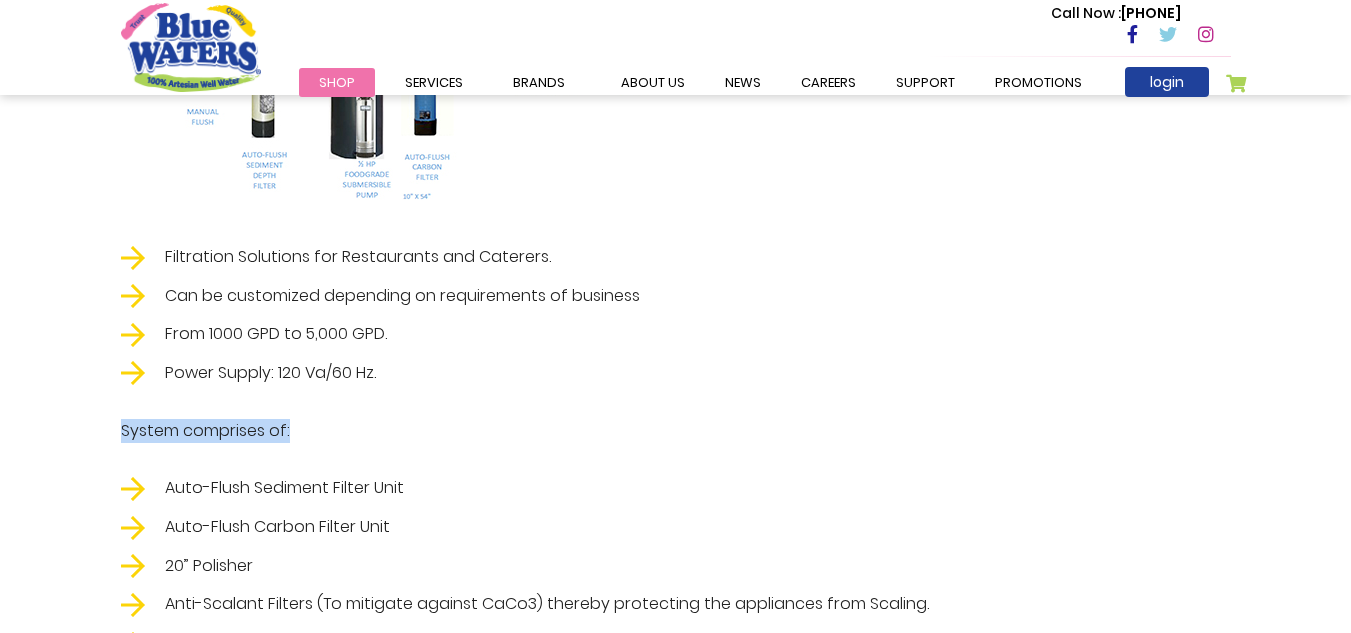 scroll, scrollTop: 3770, scrollLeft: 0, axis: vertical 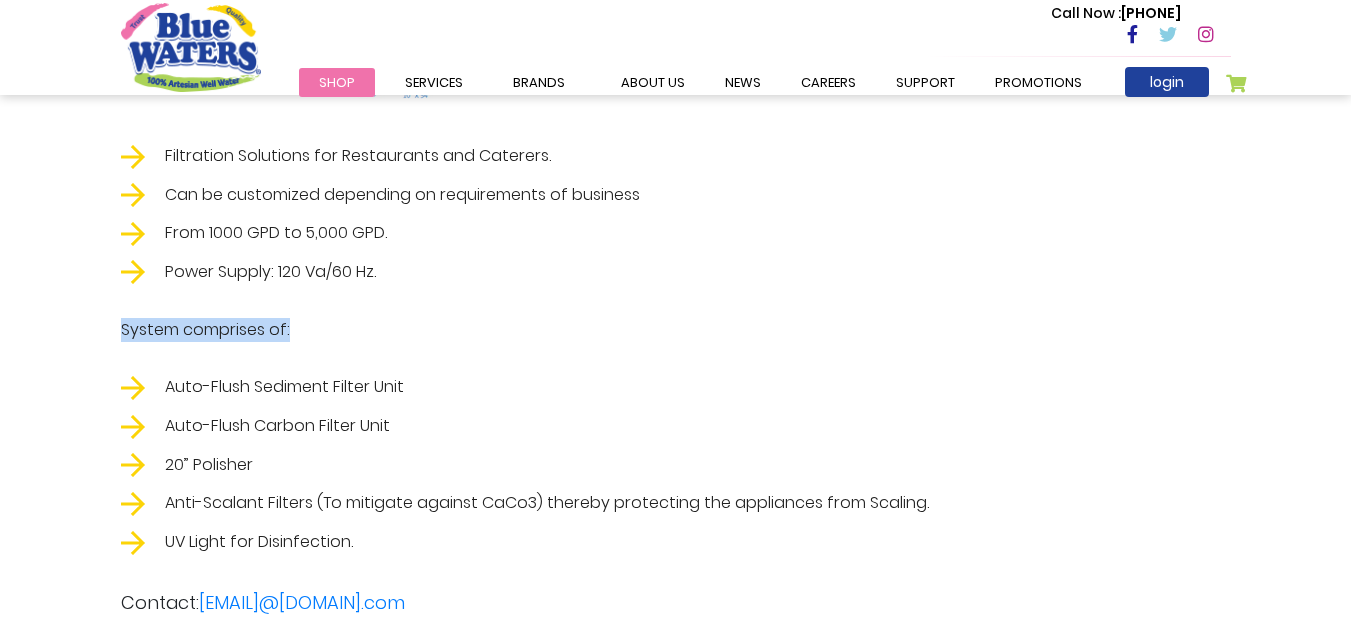 drag, startPoint x: 382, startPoint y: 548, endPoint x: 112, endPoint y: 333, distance: 345.1449 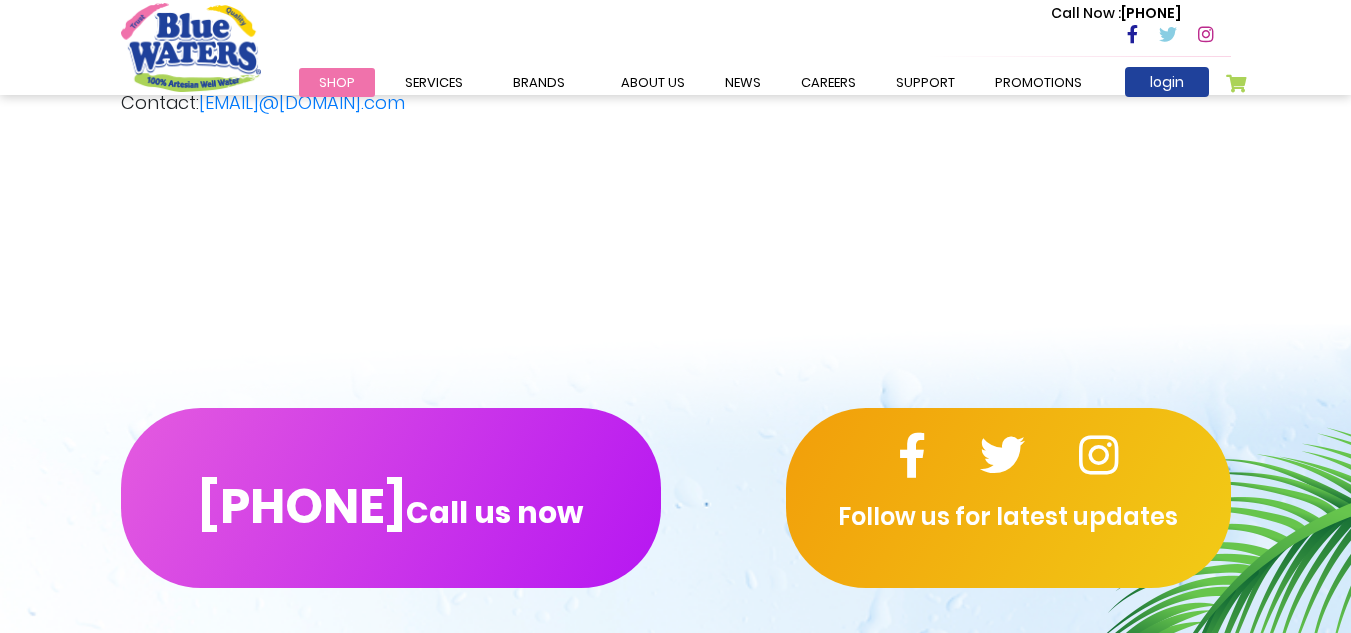 scroll, scrollTop: 4170, scrollLeft: 0, axis: vertical 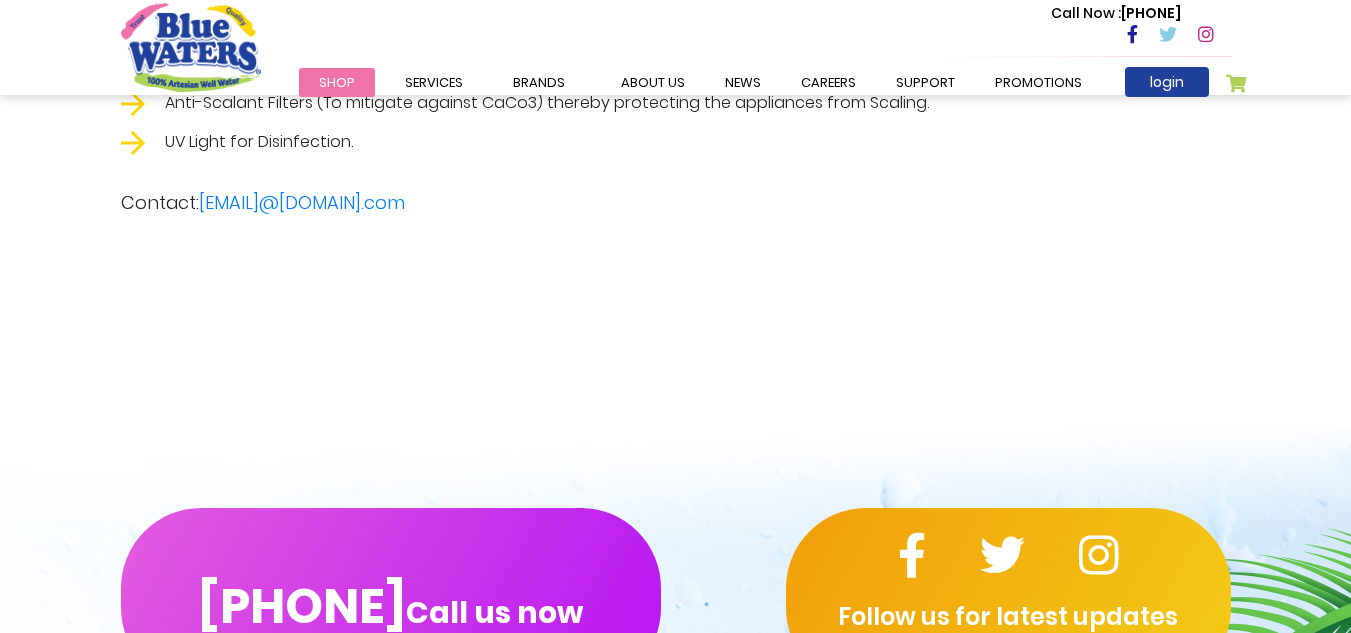 drag, startPoint x: 116, startPoint y: 210, endPoint x: 556, endPoint y: 206, distance: 440.0182 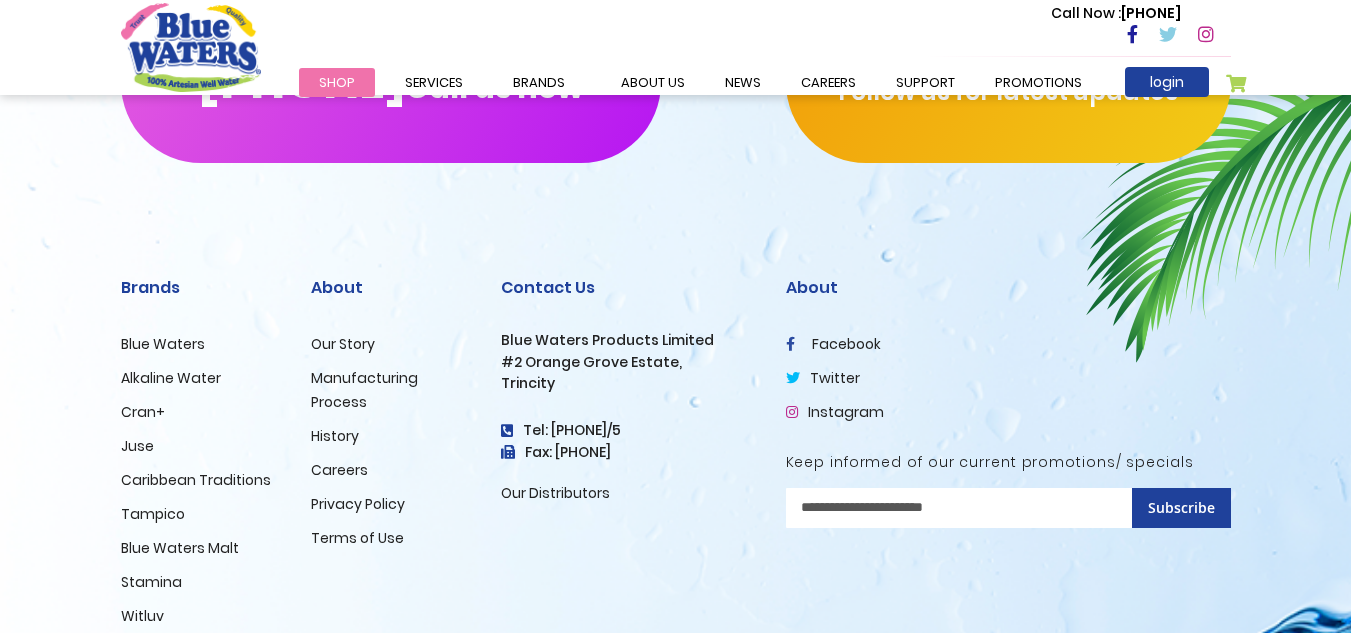 scroll, scrollTop: 4570, scrollLeft: 0, axis: vertical 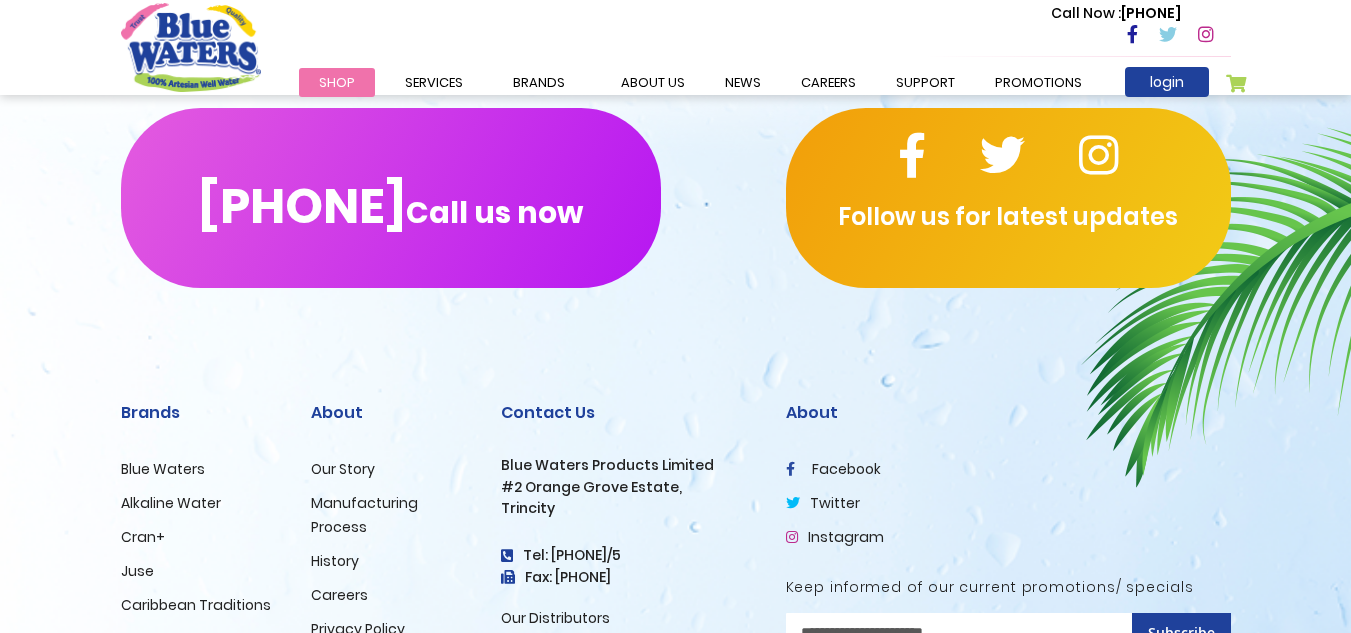 drag, startPoint x: 1134, startPoint y: 489, endPoint x: 1141, endPoint y: 421, distance: 68.359344 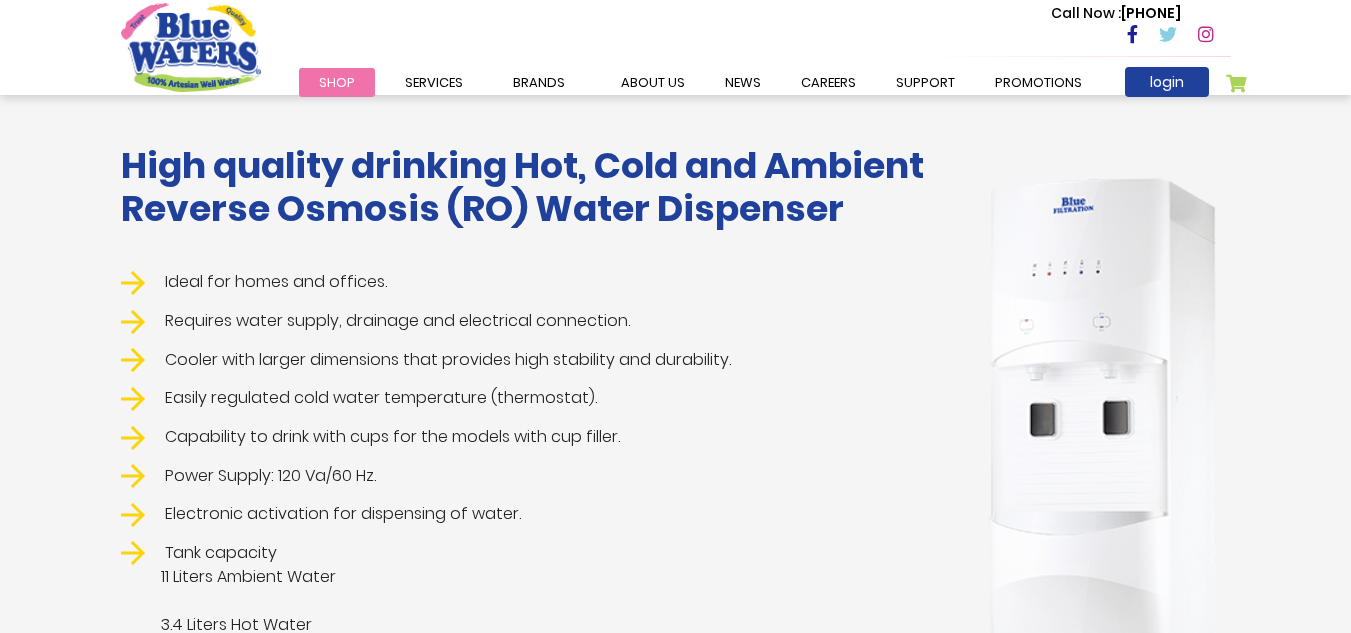 scroll, scrollTop: 370, scrollLeft: 0, axis: vertical 